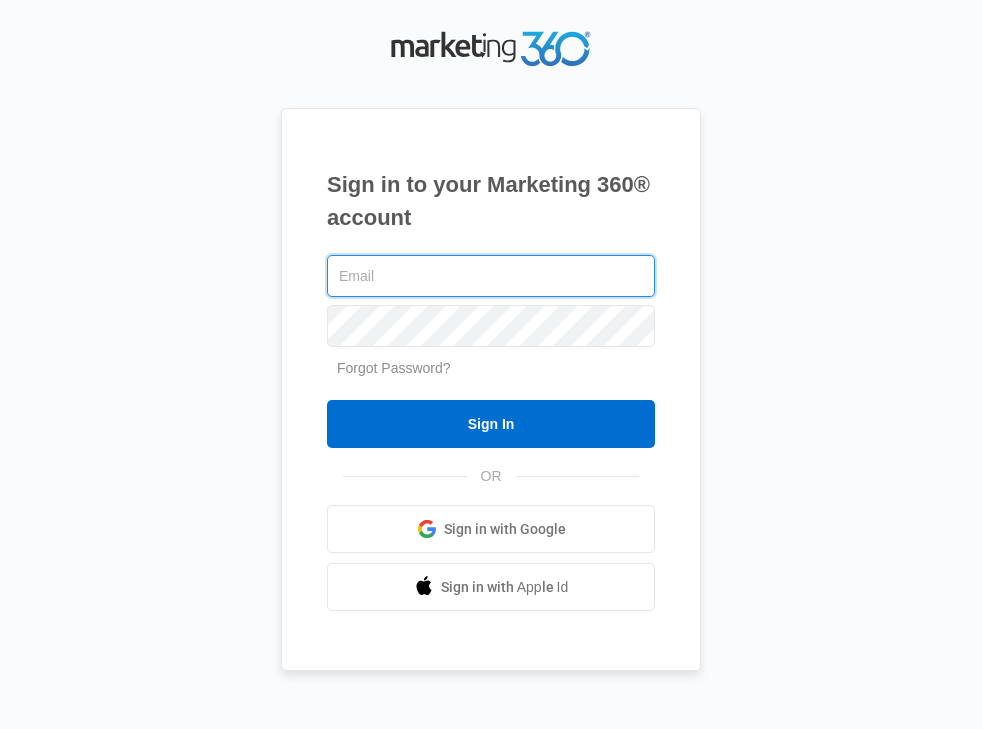scroll, scrollTop: 0, scrollLeft: 0, axis: both 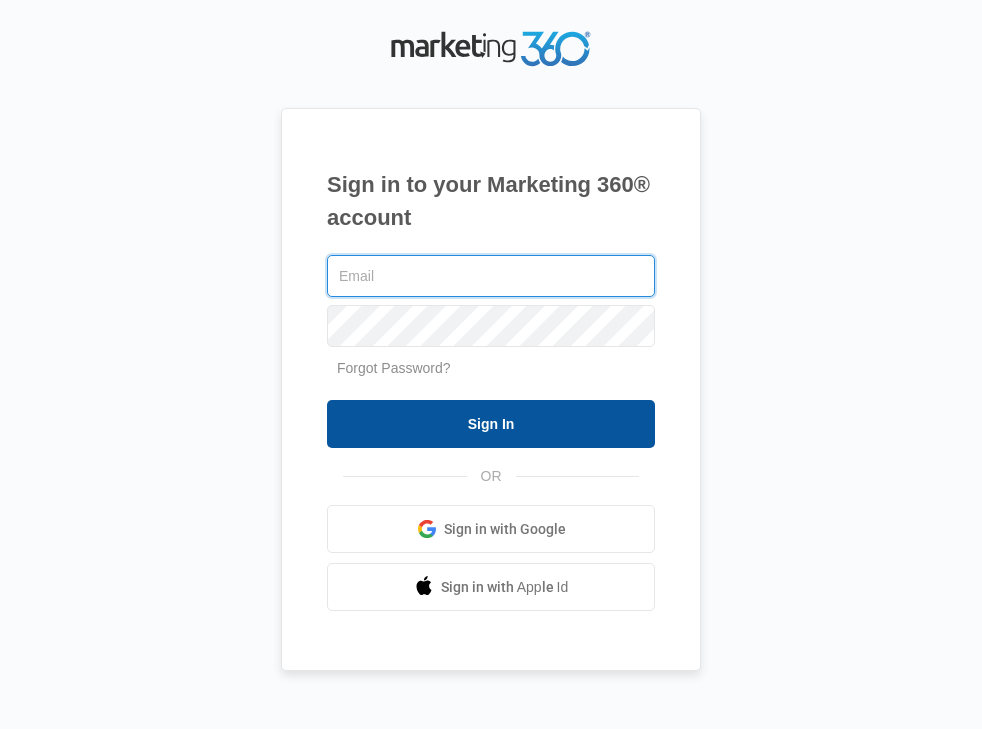 type on "madeline.plate@madwire.com" 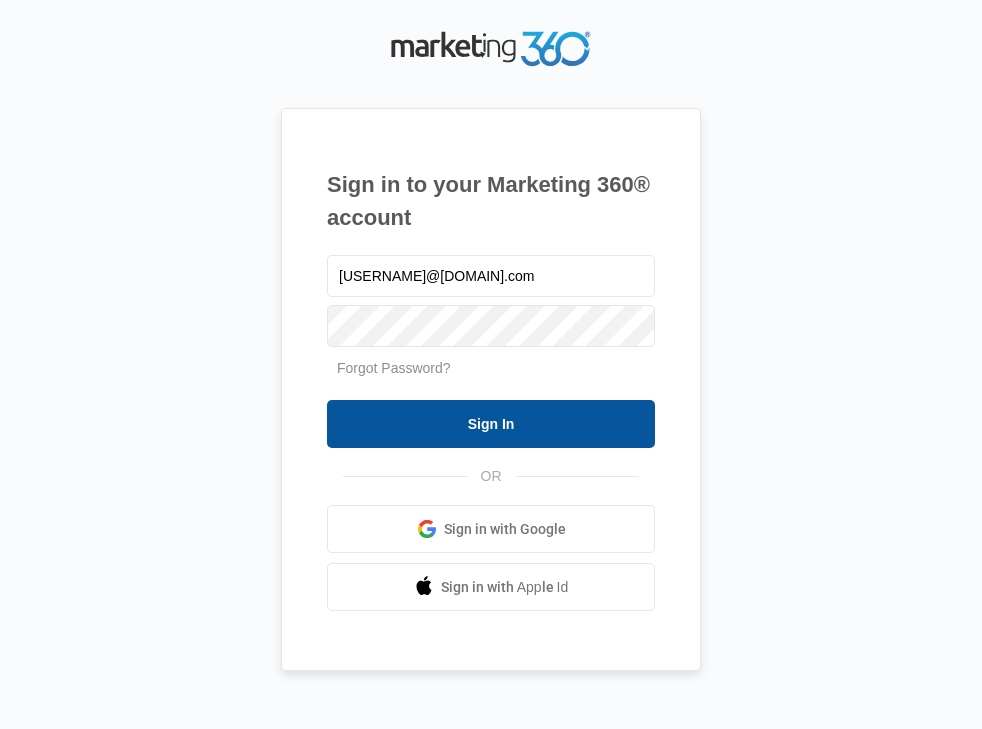 click on "Sign In" at bounding box center [491, 424] 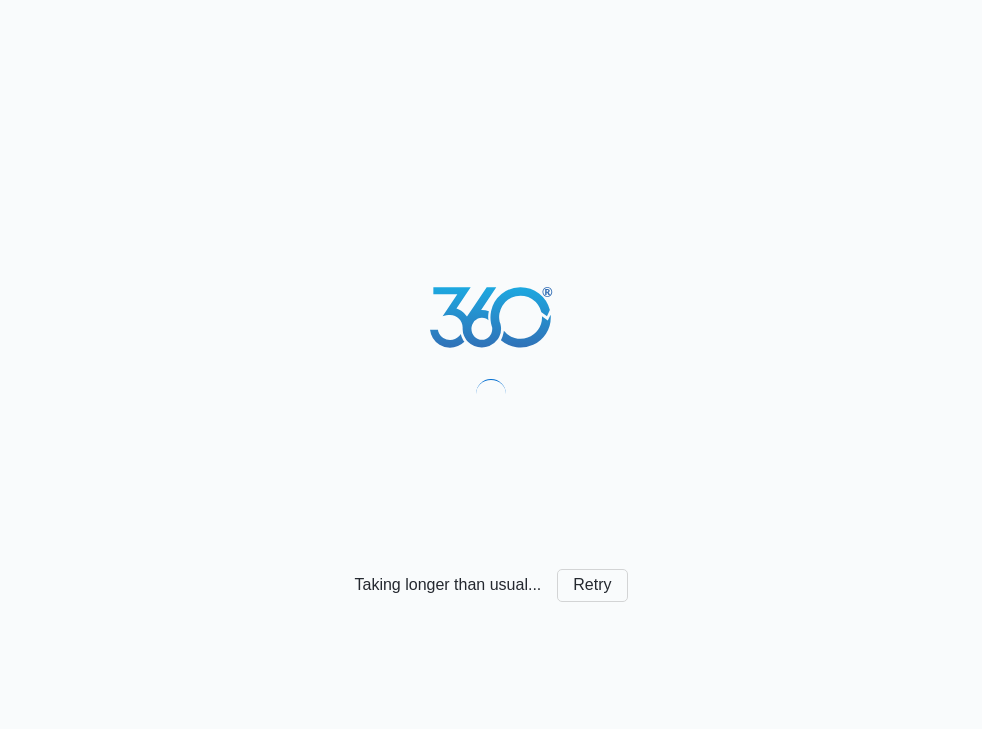 scroll, scrollTop: 0, scrollLeft: 0, axis: both 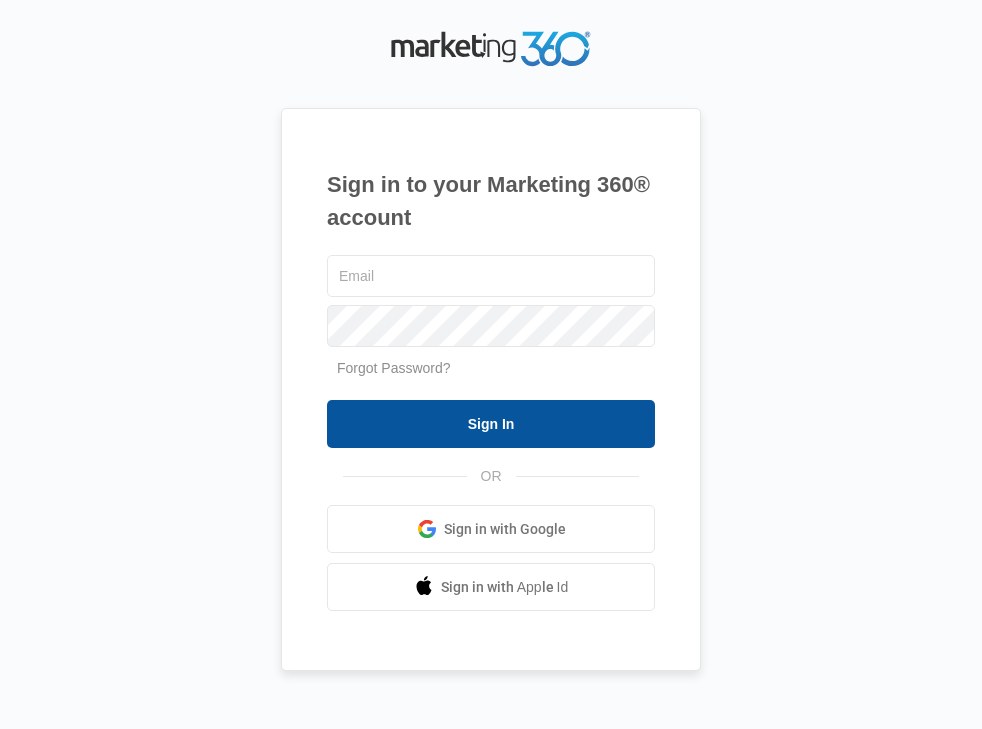type on "[USERNAME]@[DOMAIN].com" 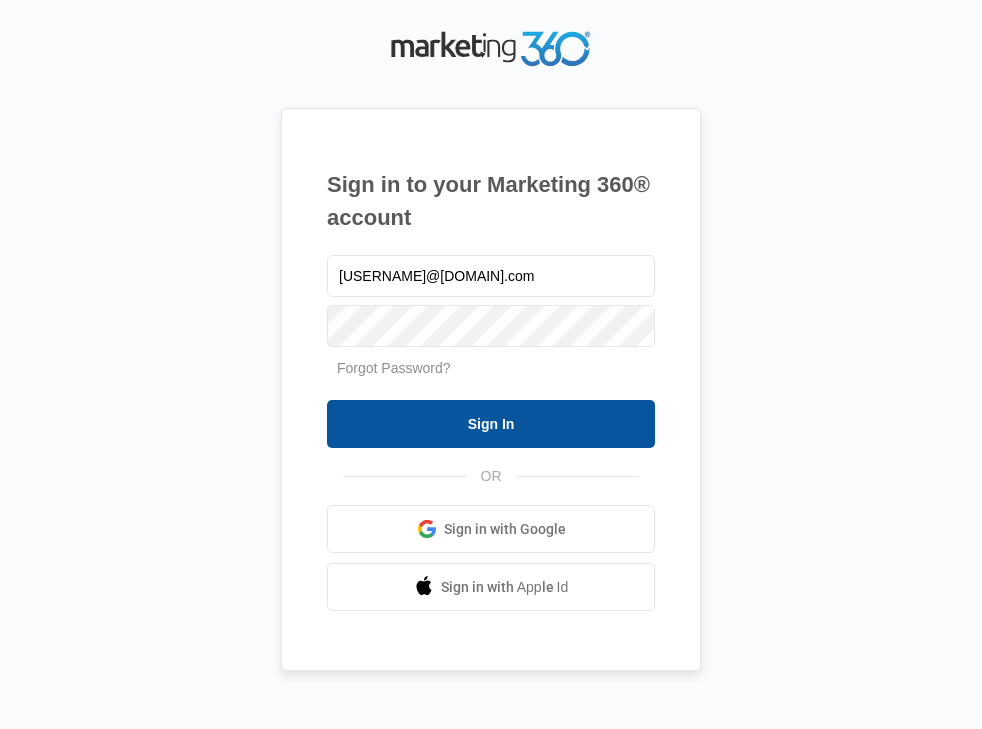 click on "Sign In" at bounding box center [491, 424] 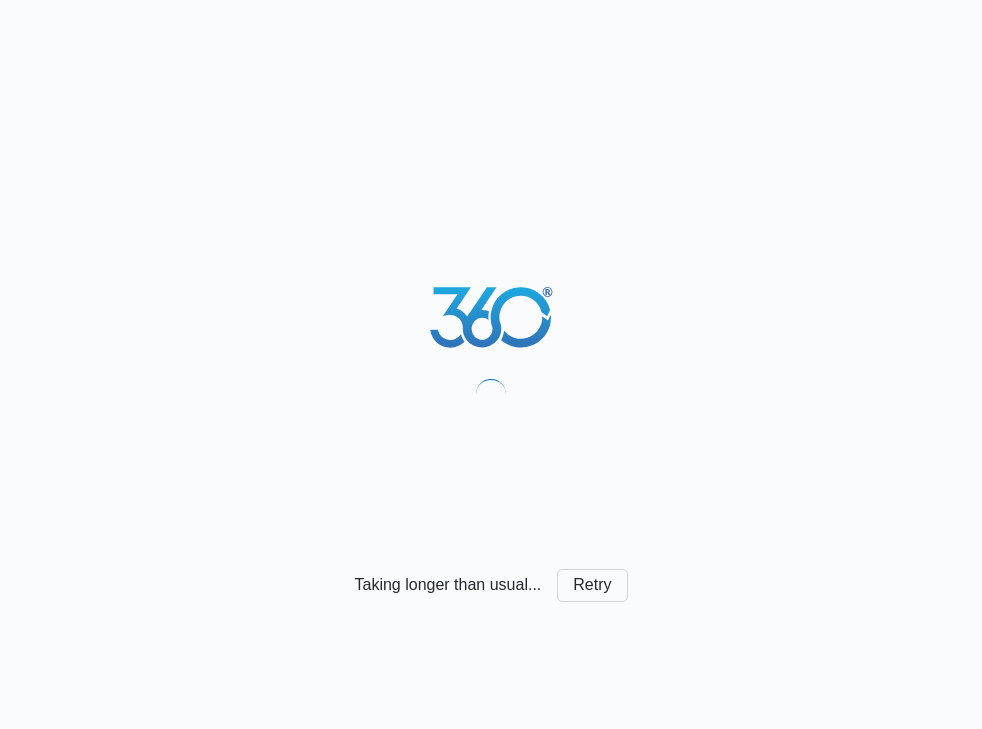 scroll, scrollTop: 0, scrollLeft: 0, axis: both 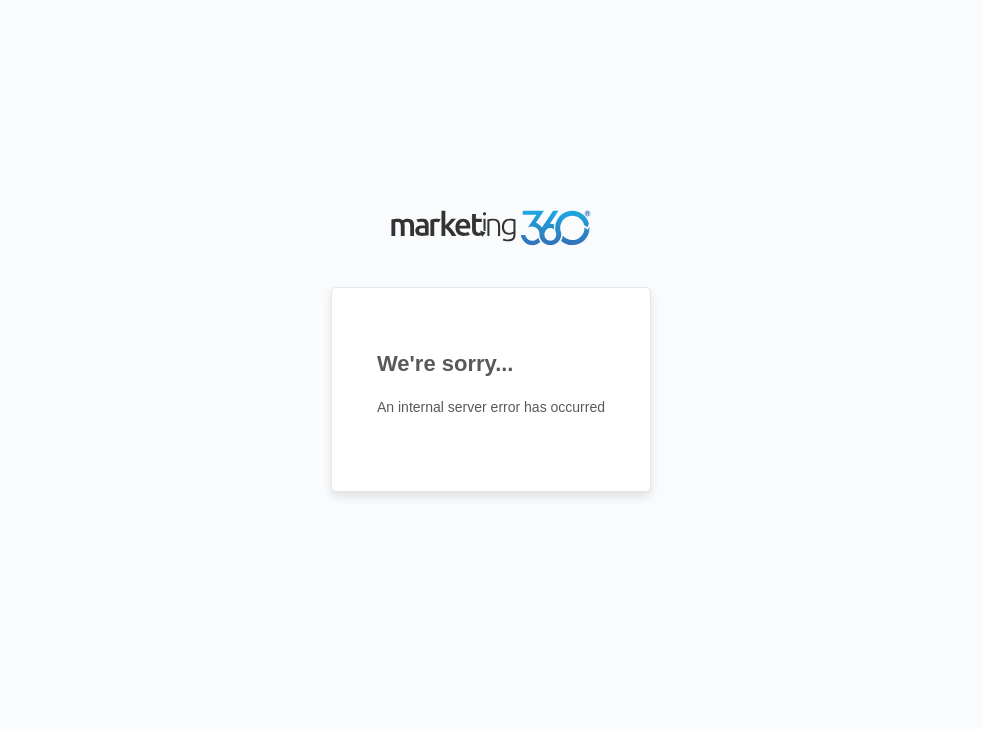 click at bounding box center (491, 230) 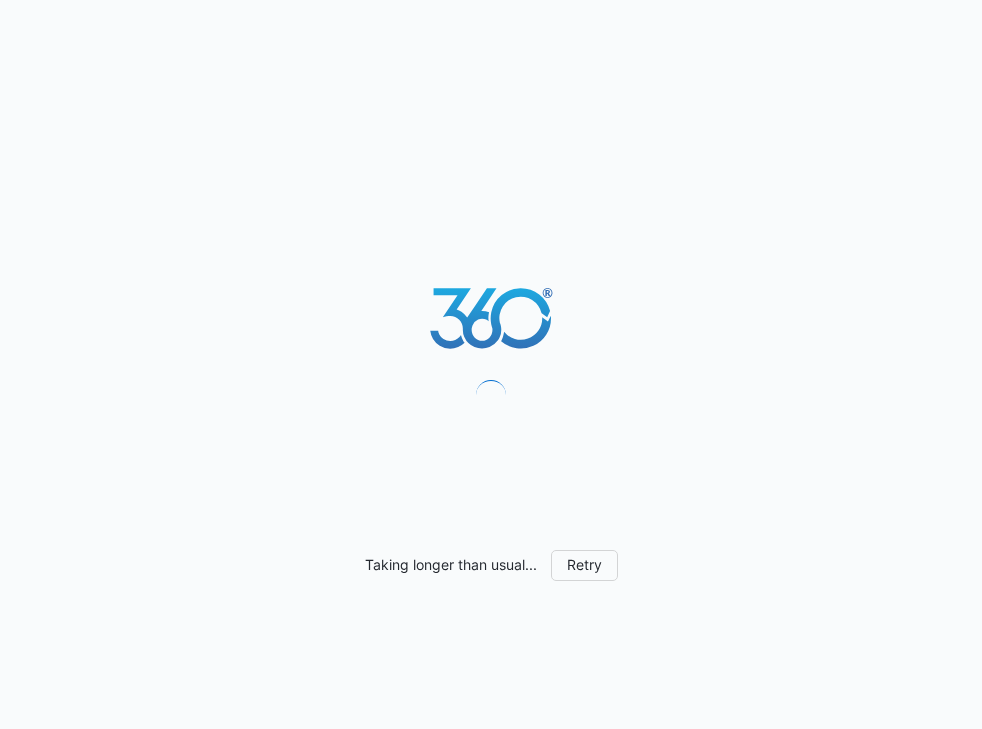 scroll, scrollTop: 0, scrollLeft: 0, axis: both 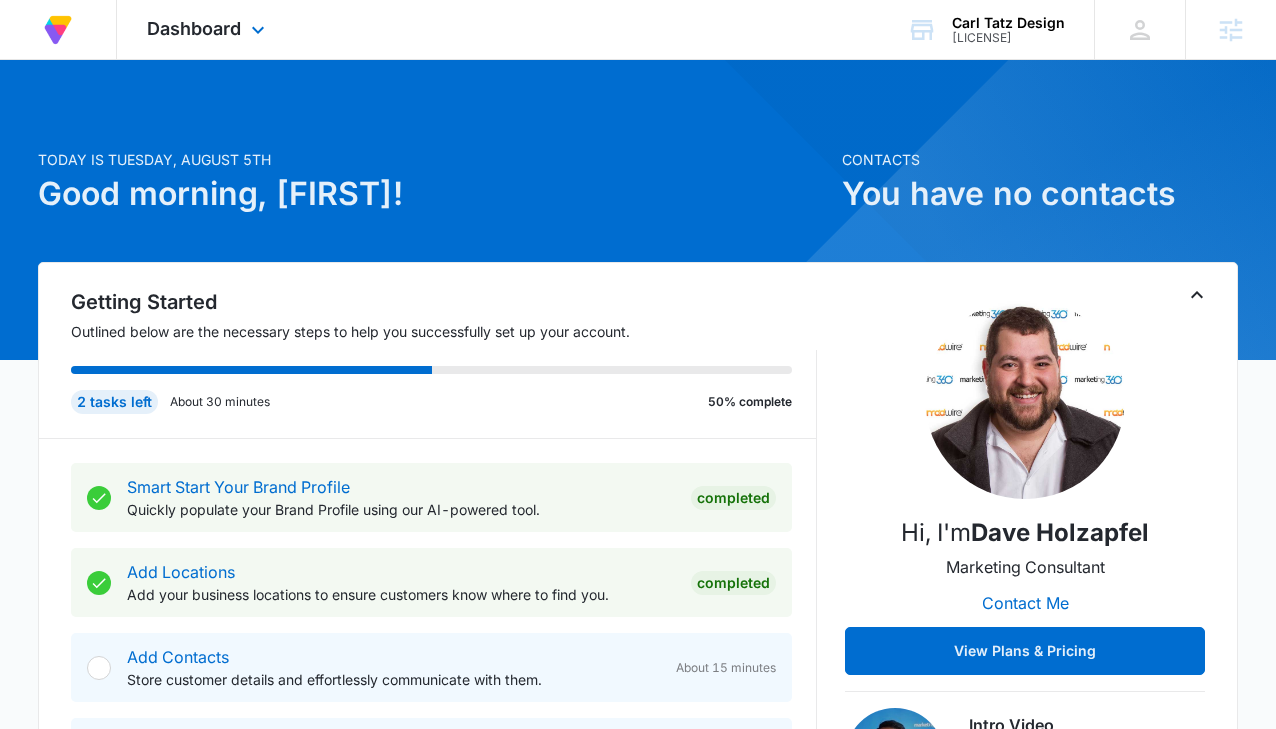 click on "At Volusion, we work hard to foster a great work environment where everyone feels welcome and excited to grow the company—and our merchants' businesses. Go to Dashboard Powered by   Dashboard Apps Reputation Forms CRM Email Social Payments POS Content Ads Intelligence Files Brand Settings Carl Tatz Design M329949 Your Accounts View All MP Madeline Plate madeline.plate@madwire.com My Profile Notifications Support Logout Terms & Conditions   •   Privacy Policy Agencies" at bounding box center [638, 30] 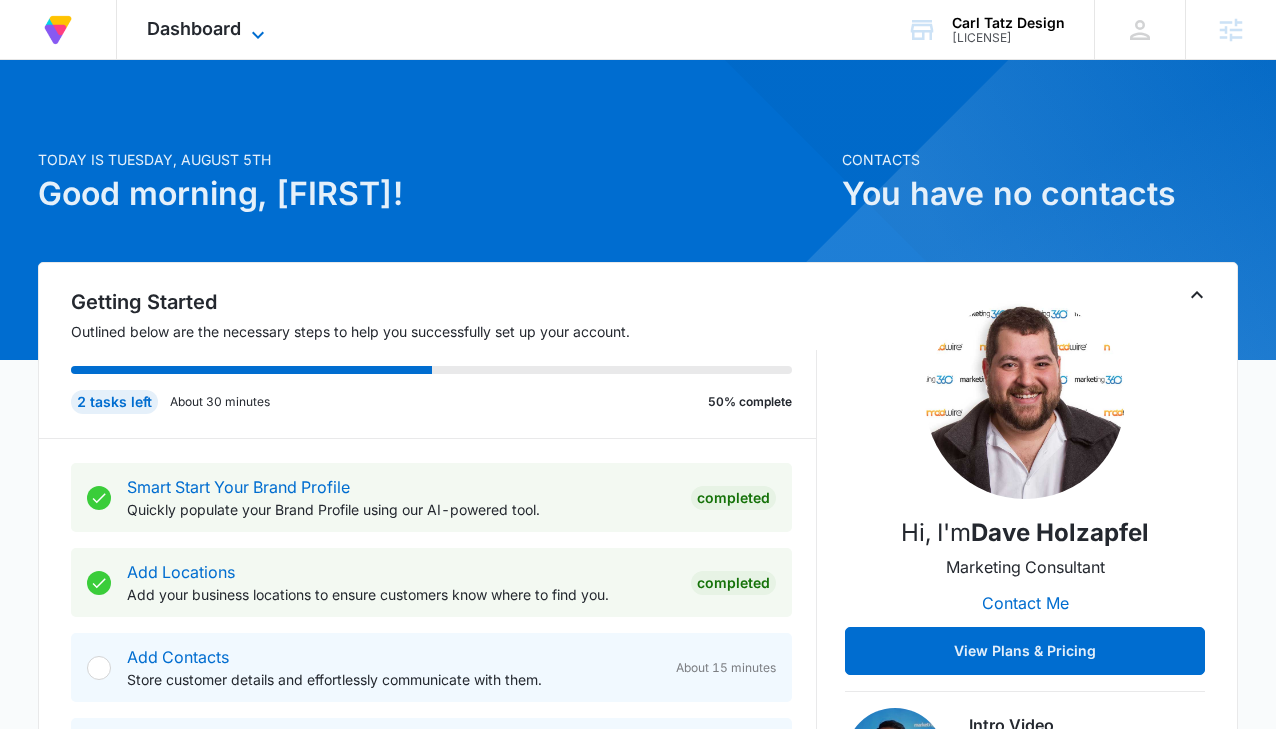 click on "Dashboard" at bounding box center [194, 28] 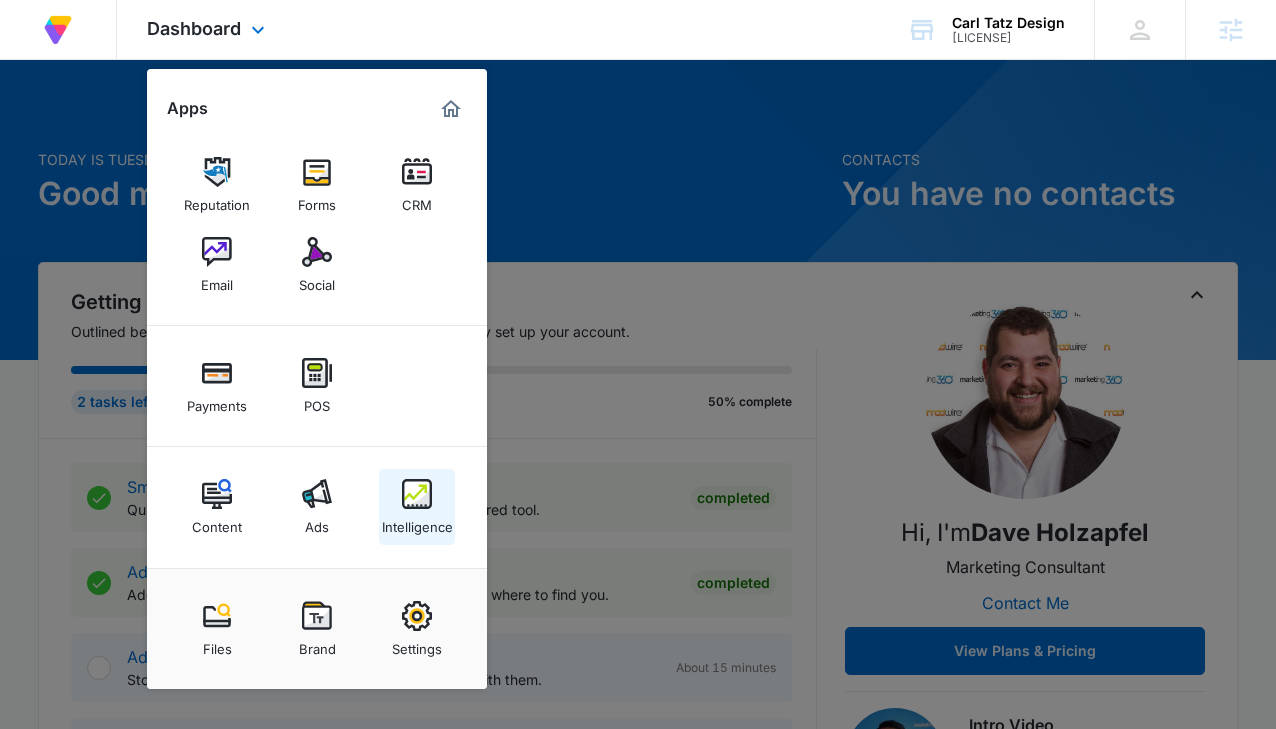 click on "Intelligence" at bounding box center [417, 507] 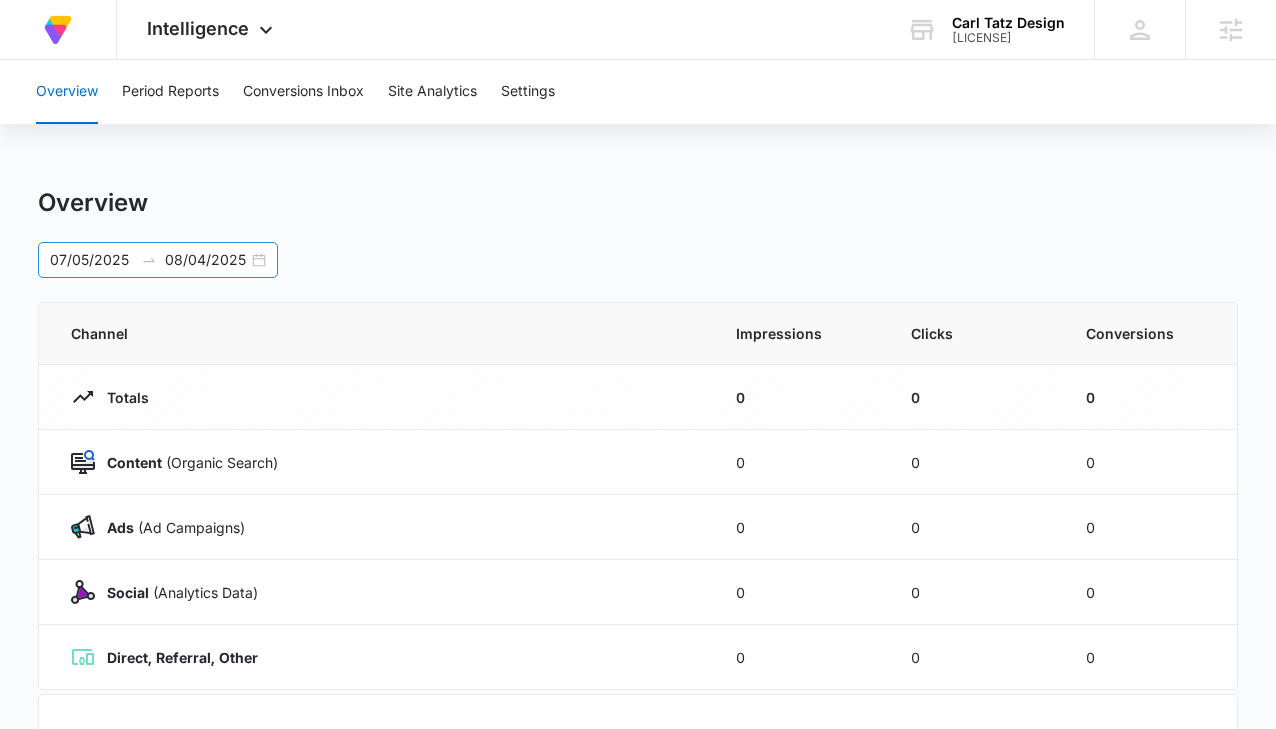 click on "07/05/2025 08/04/2025" at bounding box center (158, 260) 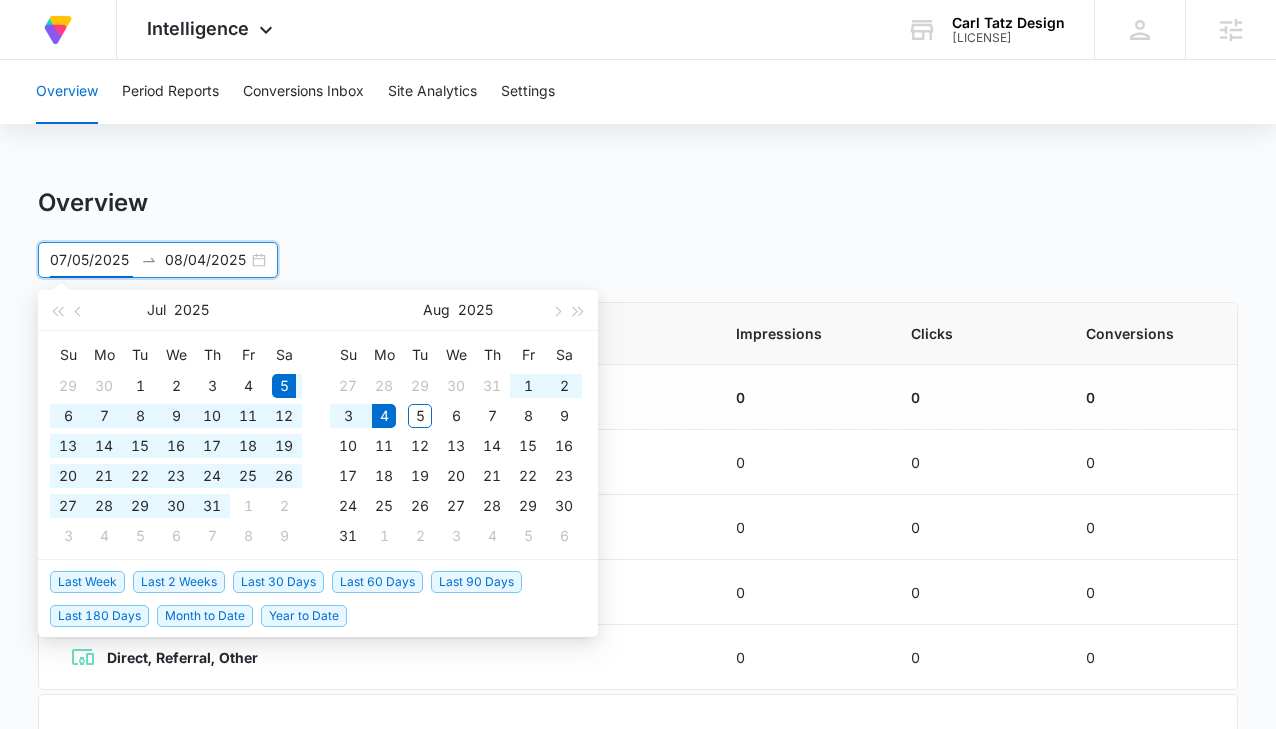 click on "Overview Period Reports Conversions Inbox Site Analytics Settings Overview 07/05/2025 08/04/2025 Jul 2025 Su Mo Tu We Th Fr Sa 29 30 1 2 3 4 5 6 7 8 9 10 11 12 13 14 15 16 17 18 19 20 21 22 23 24 25 26 27 28 29 30 31 1 2 3 4 5 6 7 8 9 Aug 2025 Su Mo Tu We Th Fr Sa 27 28 29 30 31 1 2 3 4 5 6 7 8 9 10 11 12 13 14 15 16 17 18 19 20 21 22 23 24 25 26 27 28 29 30 31 1 2 3 4 5 6 Last  Week Last 2 Weeks Last 30 Days Last 60 Days Last 90 Days Last 180 Days Month to Date Year to Date Channel Impressions Clicks Conversions Totals   0 0 0 Content   (Organic Search) 0 0 0 Ads   (Ad Campaigns) 0 0 0 Social   (Analytics Data) 0 0 0 Direct, Referral, Other   0 0 0 Breakdown of Clicks and Overall Conversions 07/05/2025 07/10/2025 07/15/2025 07/20/2025 07/25/2025 07/30/2025 08/04/2025 0 1 2 3 4 Clicks 0 1 2 3 4 Conversions Organic Search Ad Campaigns Social Direct, Referral, Other Conversions" at bounding box center (638, 649) 